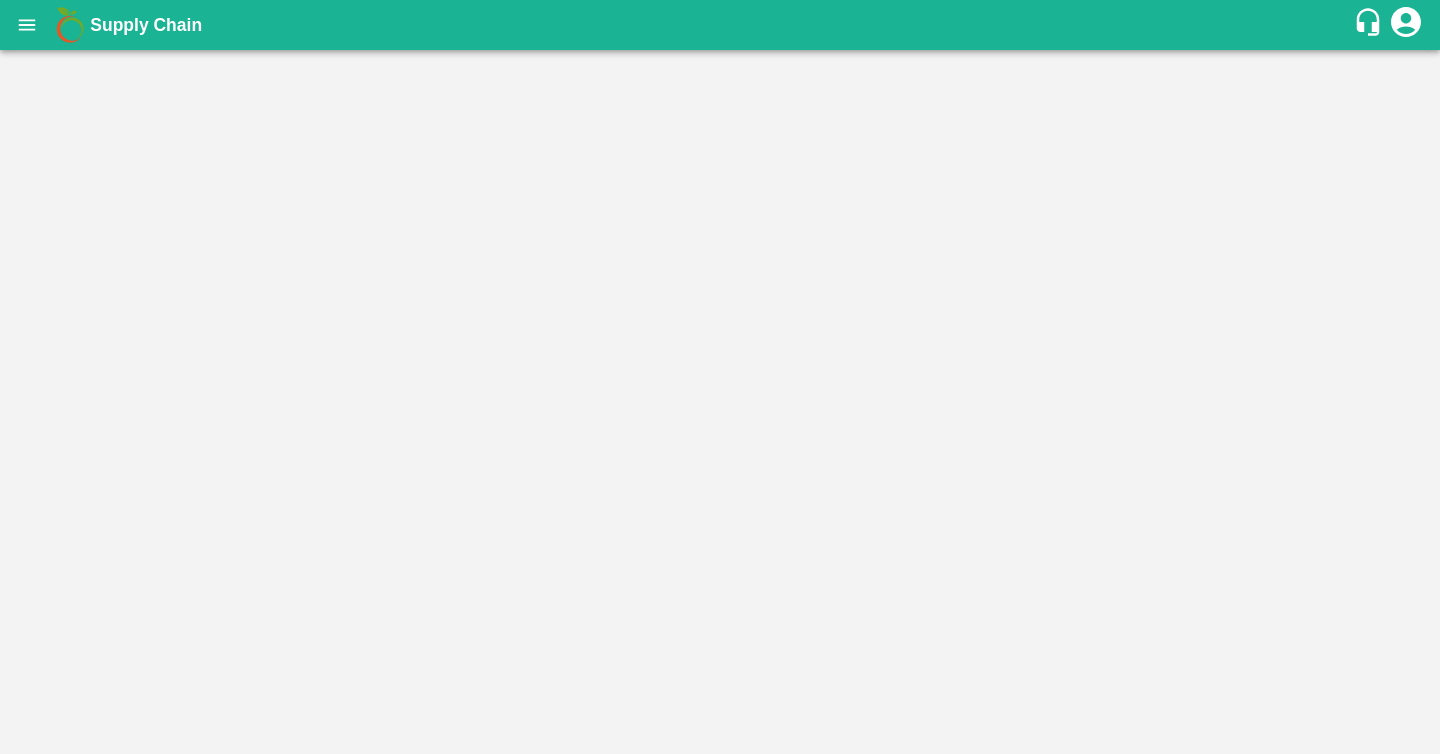 scroll, scrollTop: 0, scrollLeft: 0, axis: both 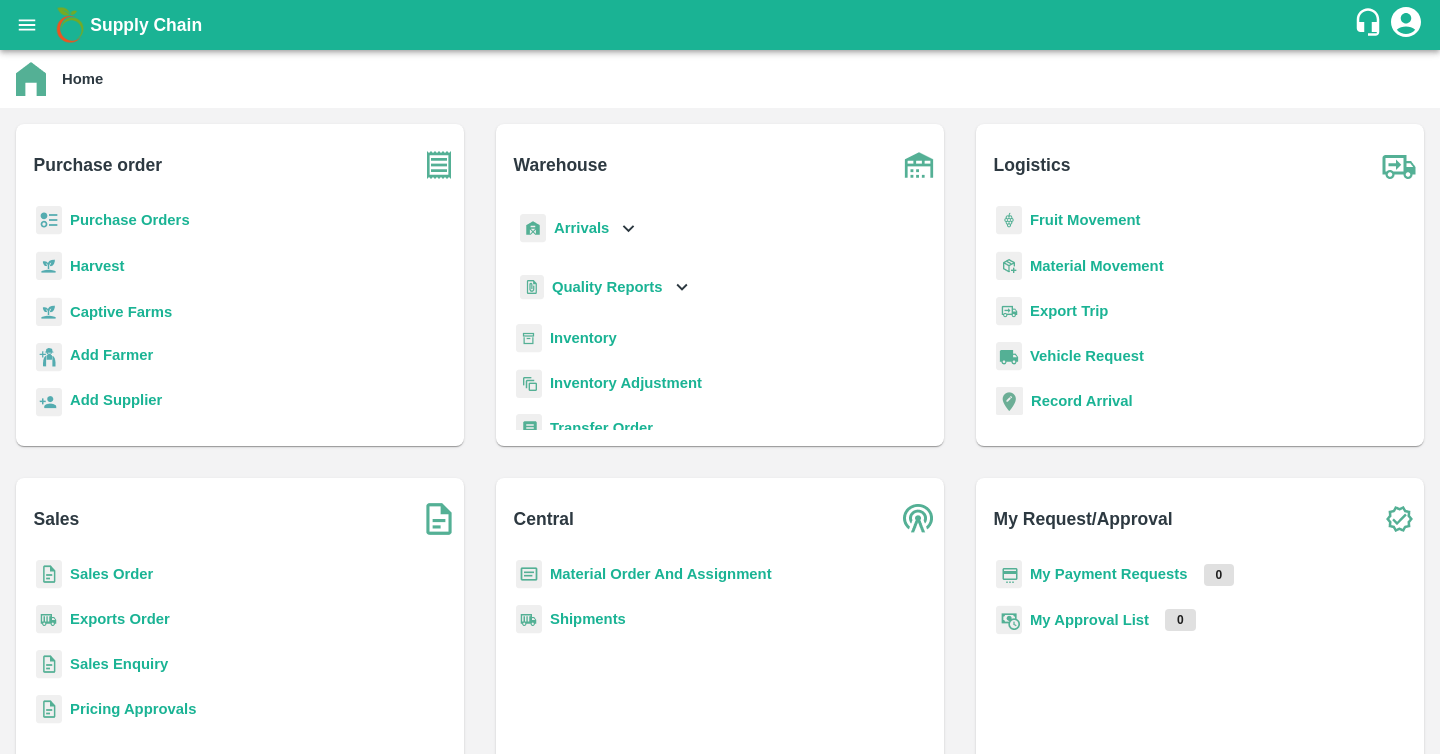 click on "Sales Order" at bounding box center (111, 574) 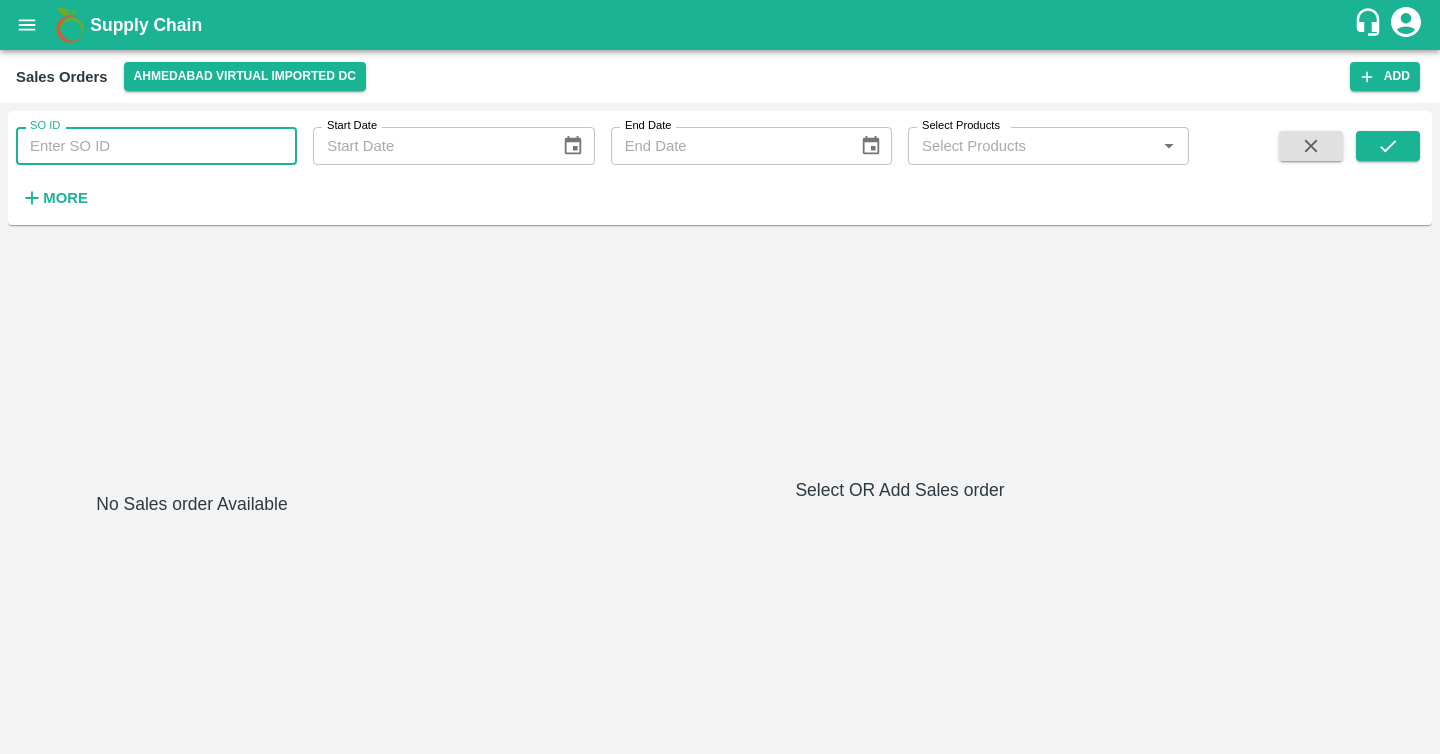 click on "SO ID" at bounding box center (156, 146) 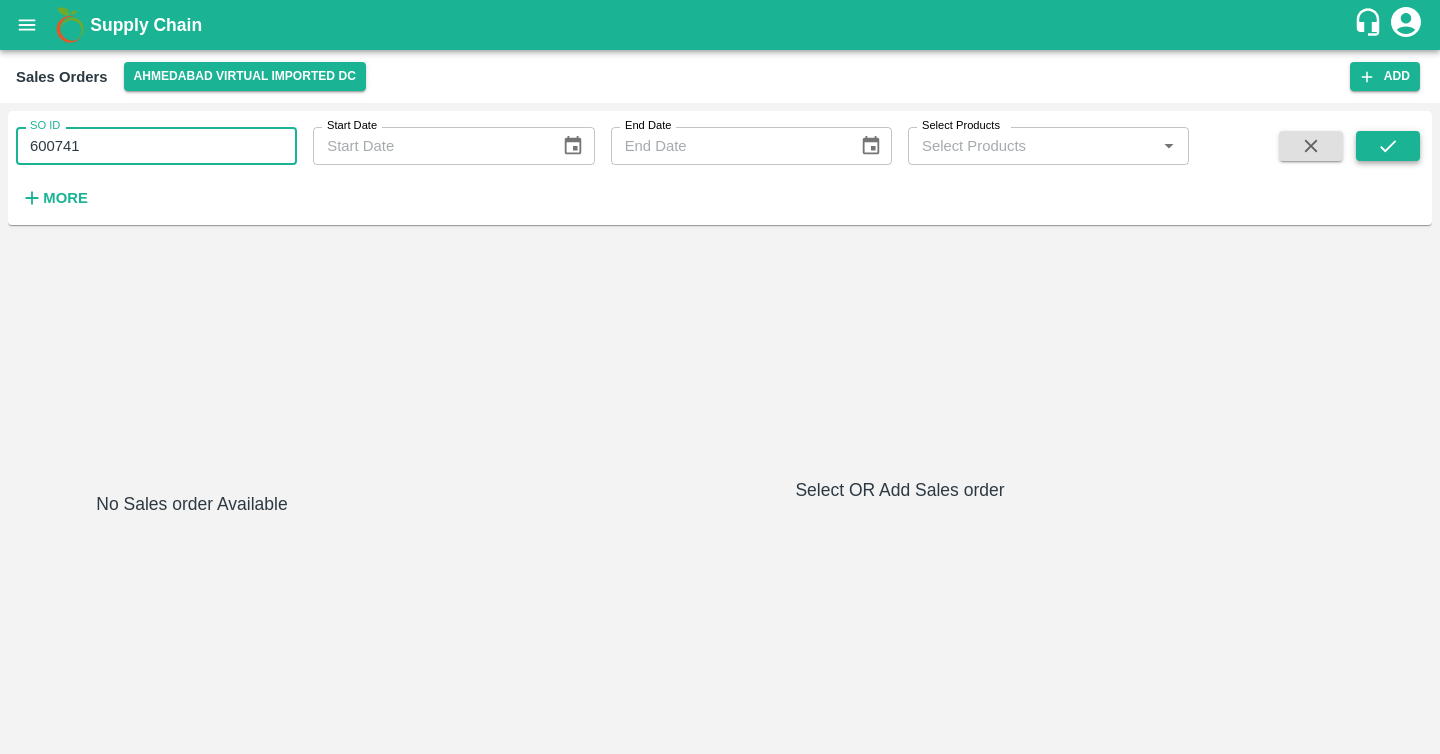 type on "600741" 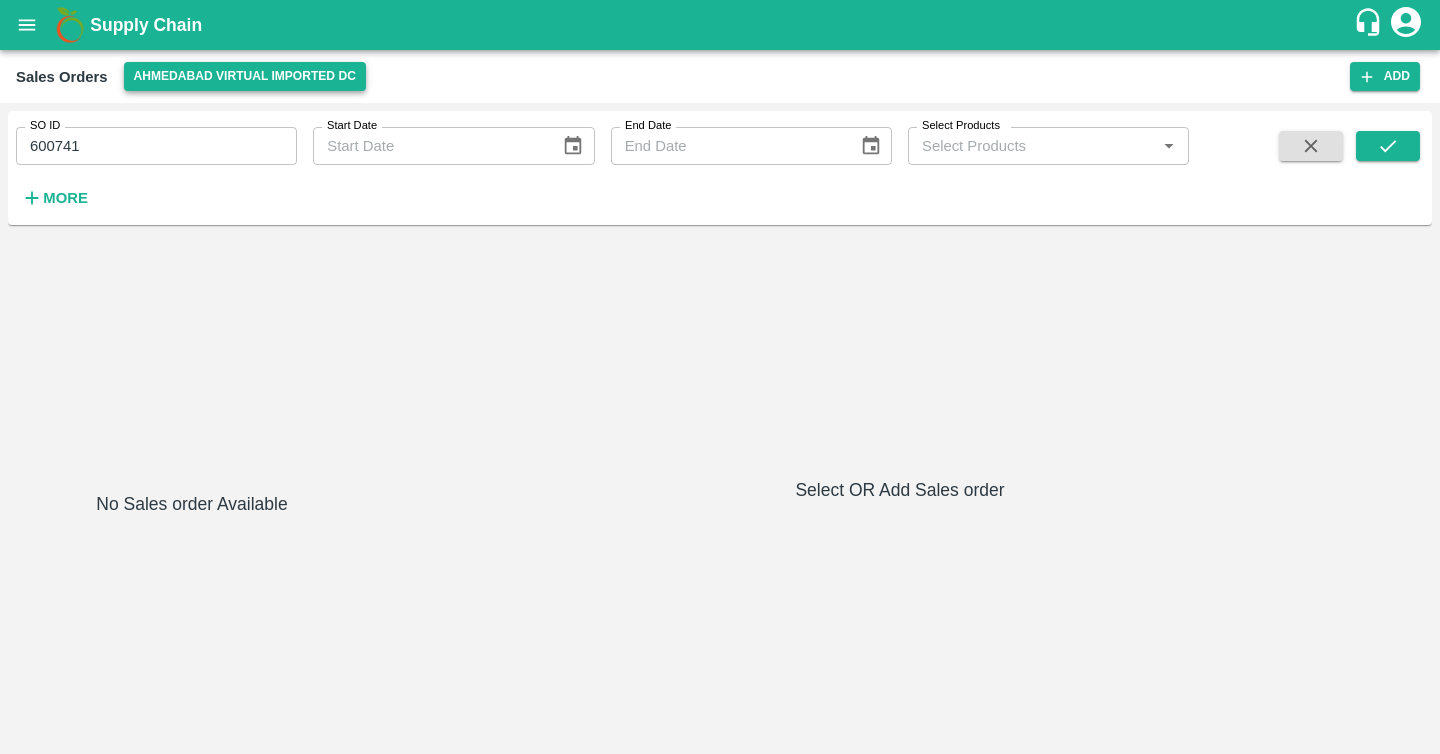 click on "Ahmedabad virtual imported DC" at bounding box center [245, 76] 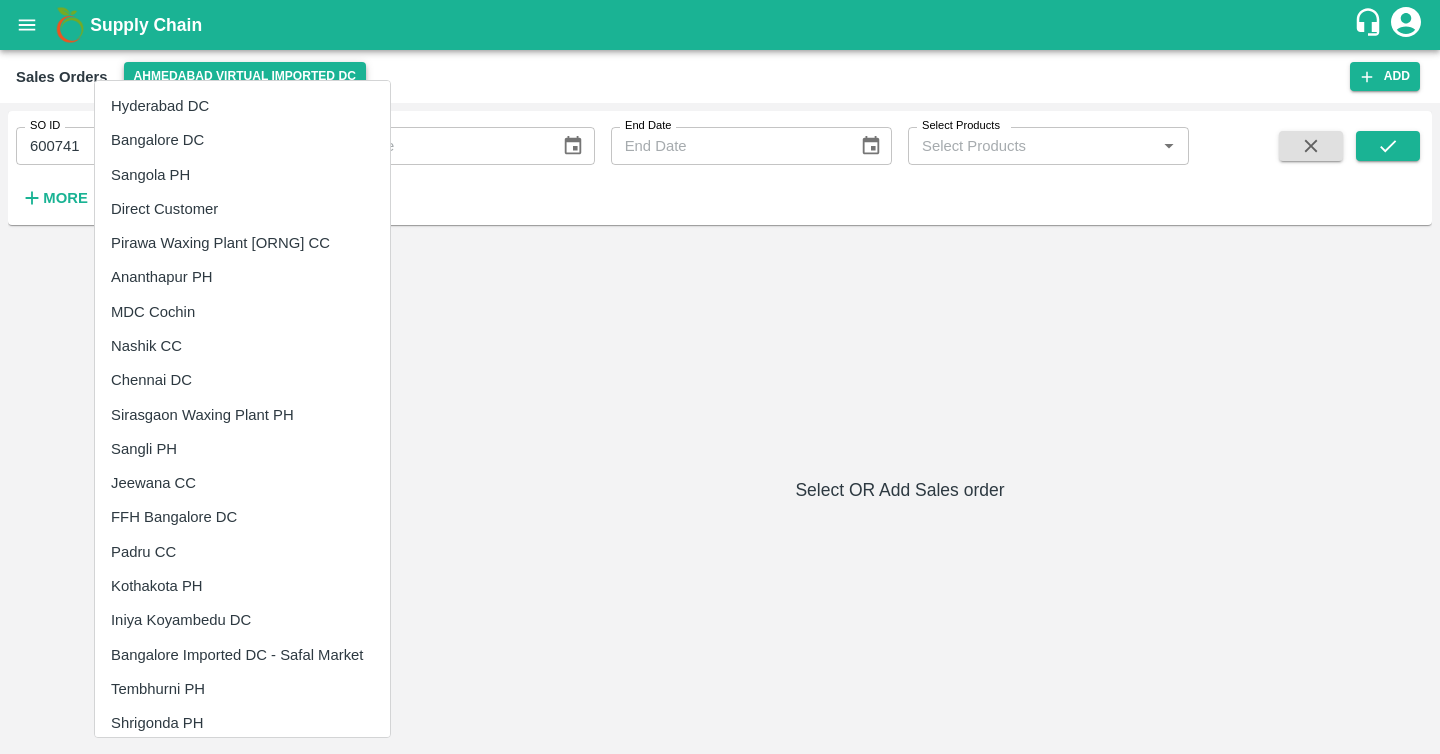 type 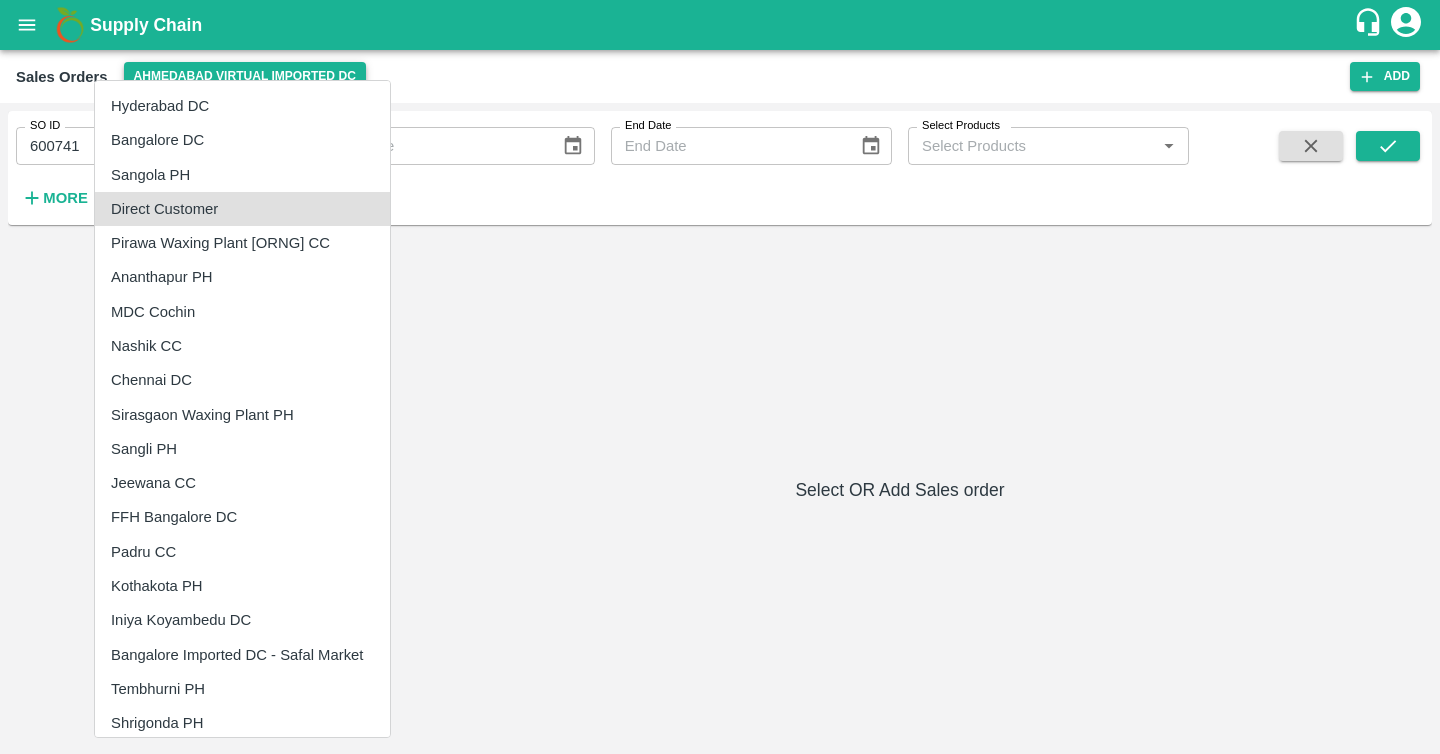 type 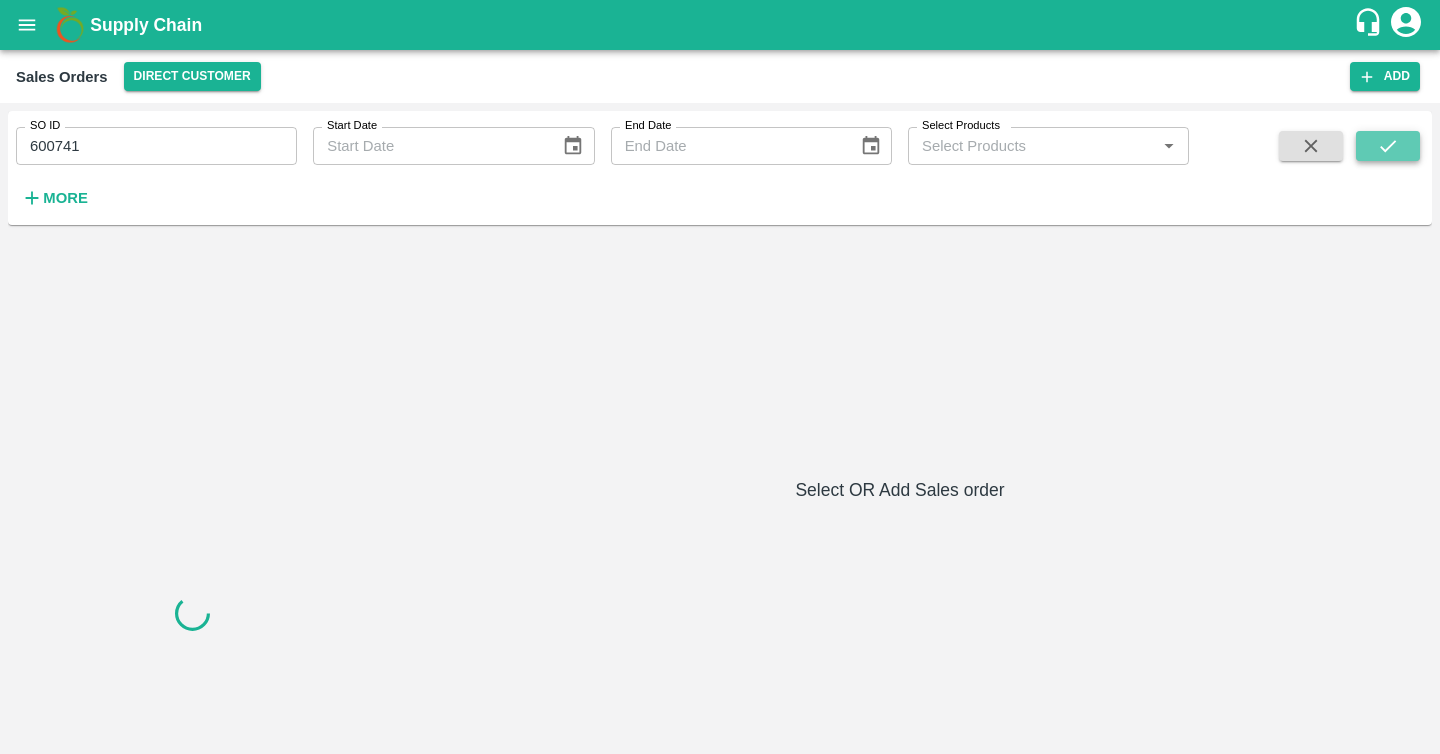 click 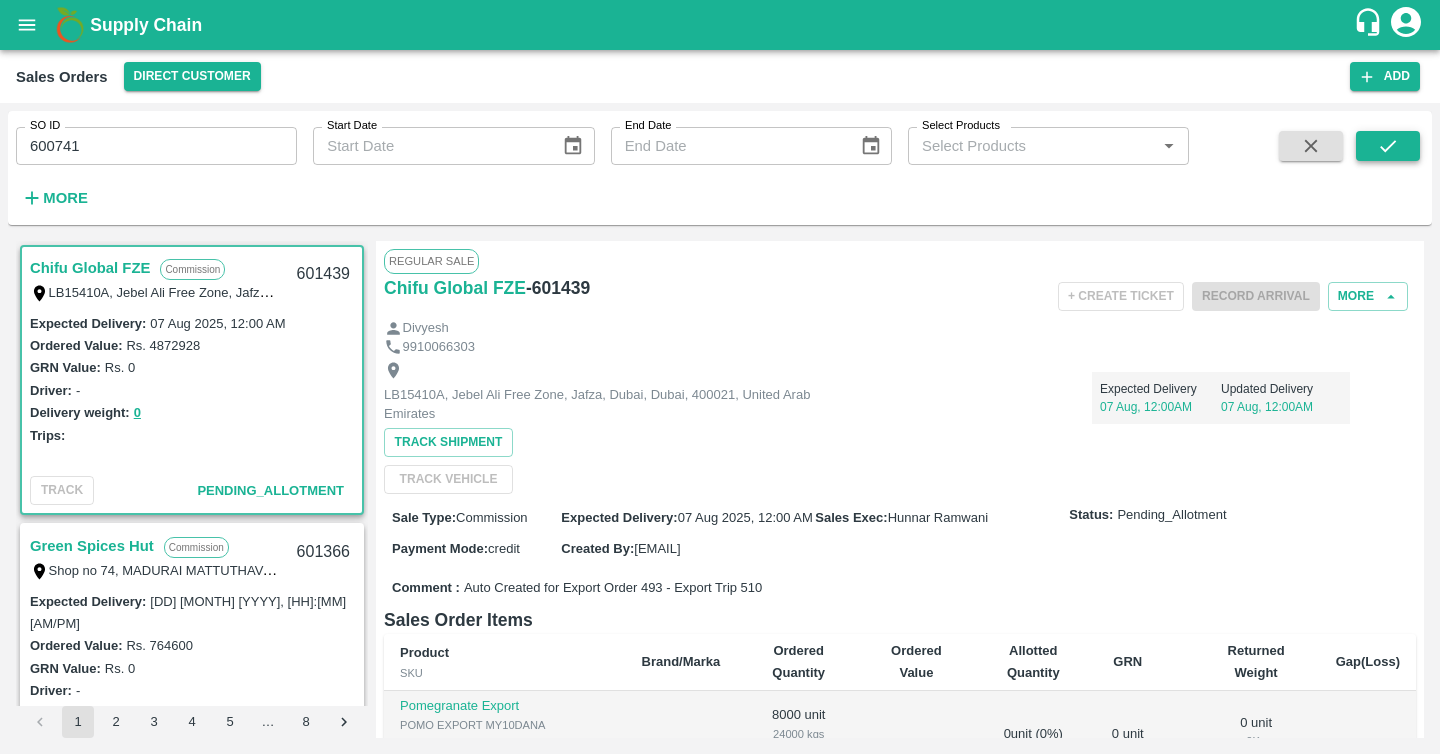 scroll, scrollTop: 6, scrollLeft: 0, axis: vertical 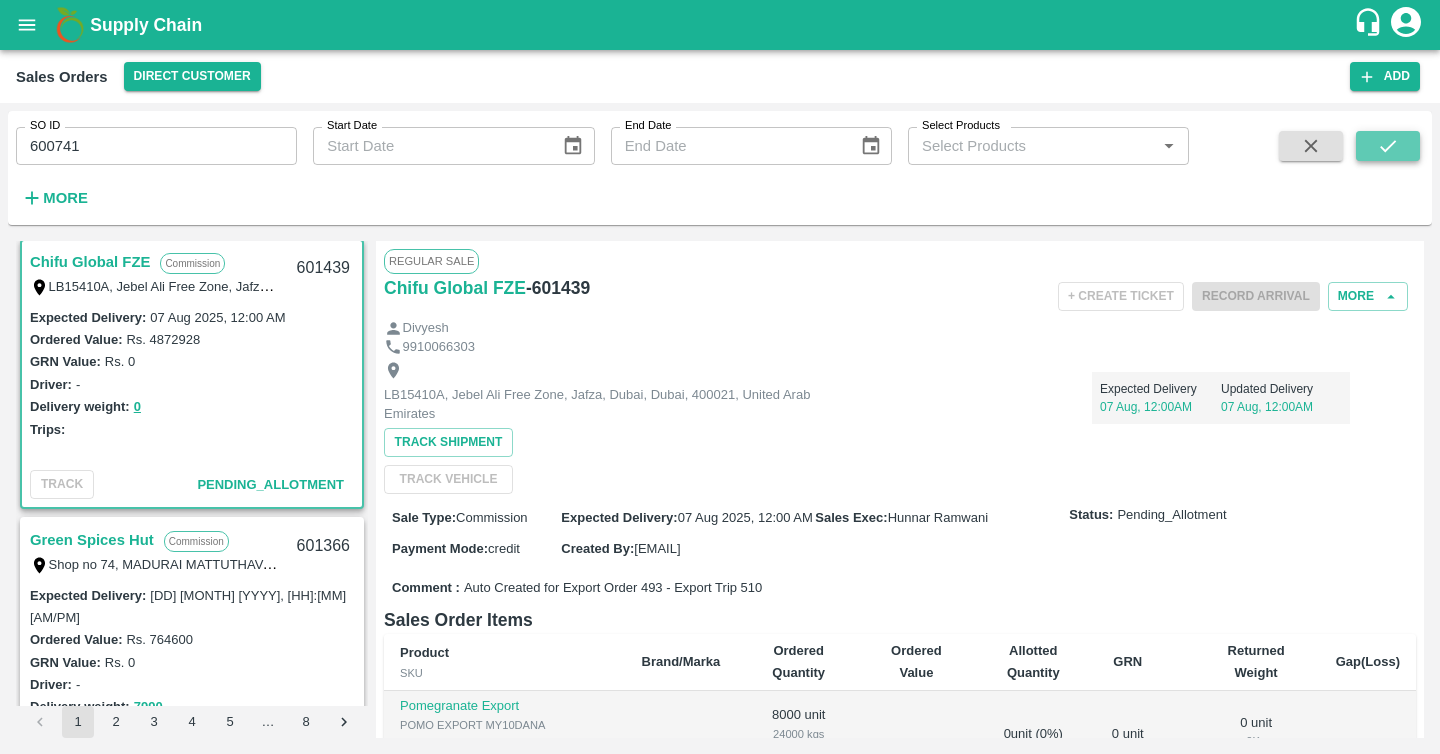 click 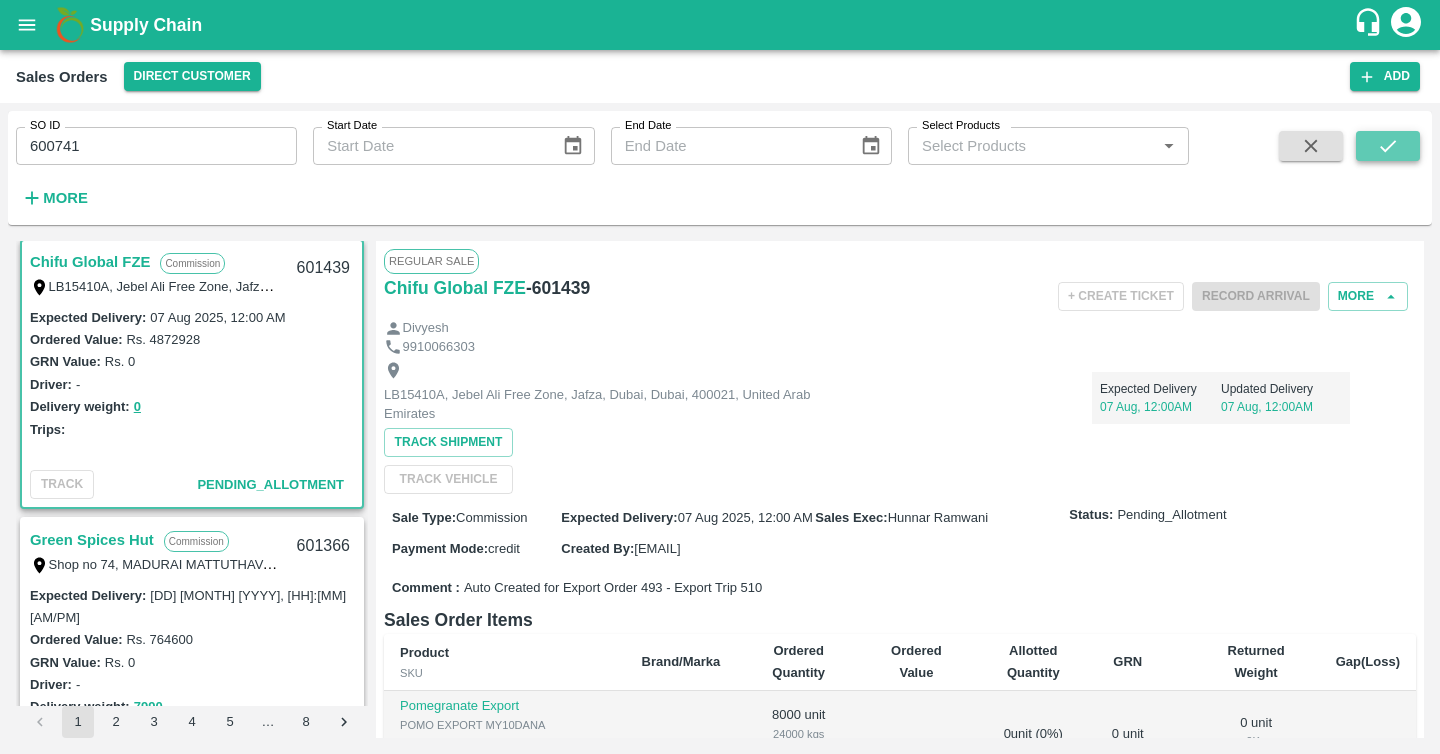 click 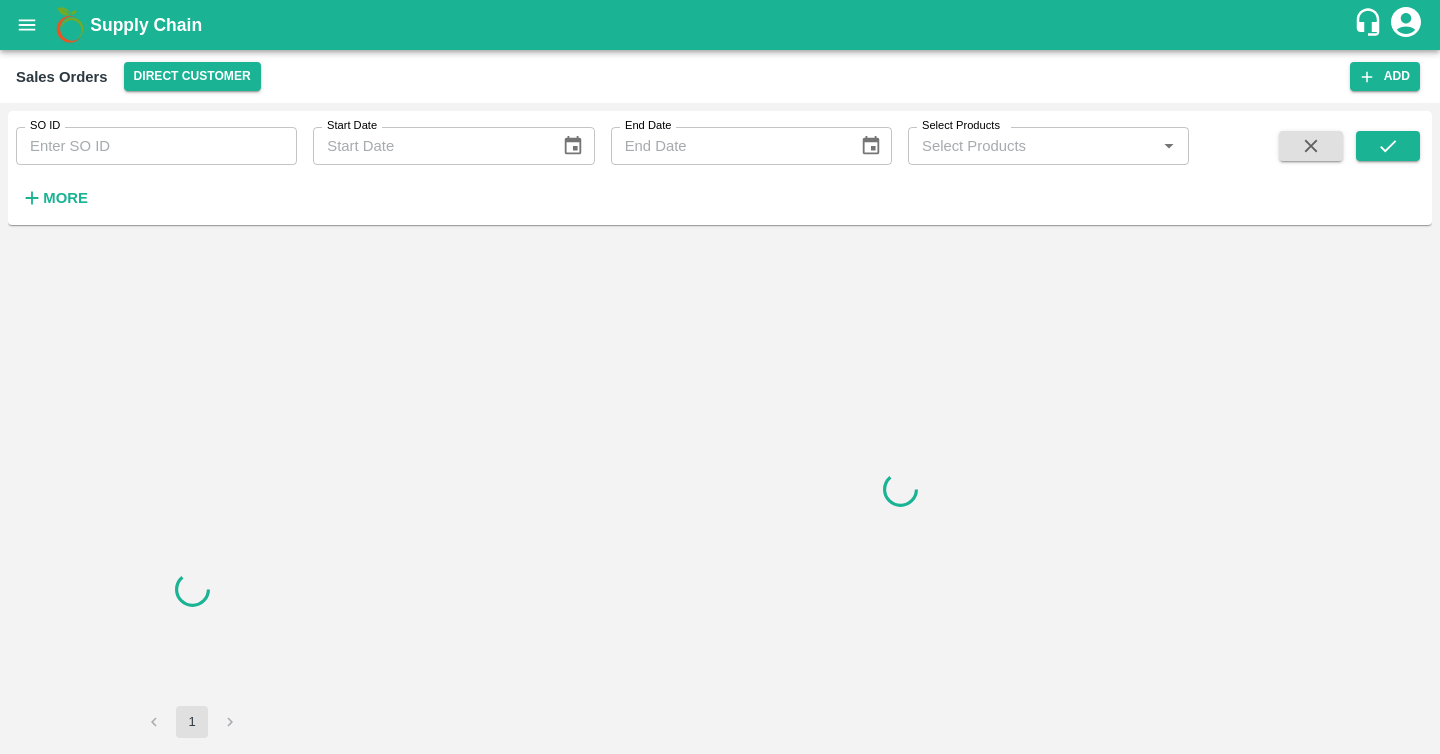 scroll, scrollTop: 0, scrollLeft: 0, axis: both 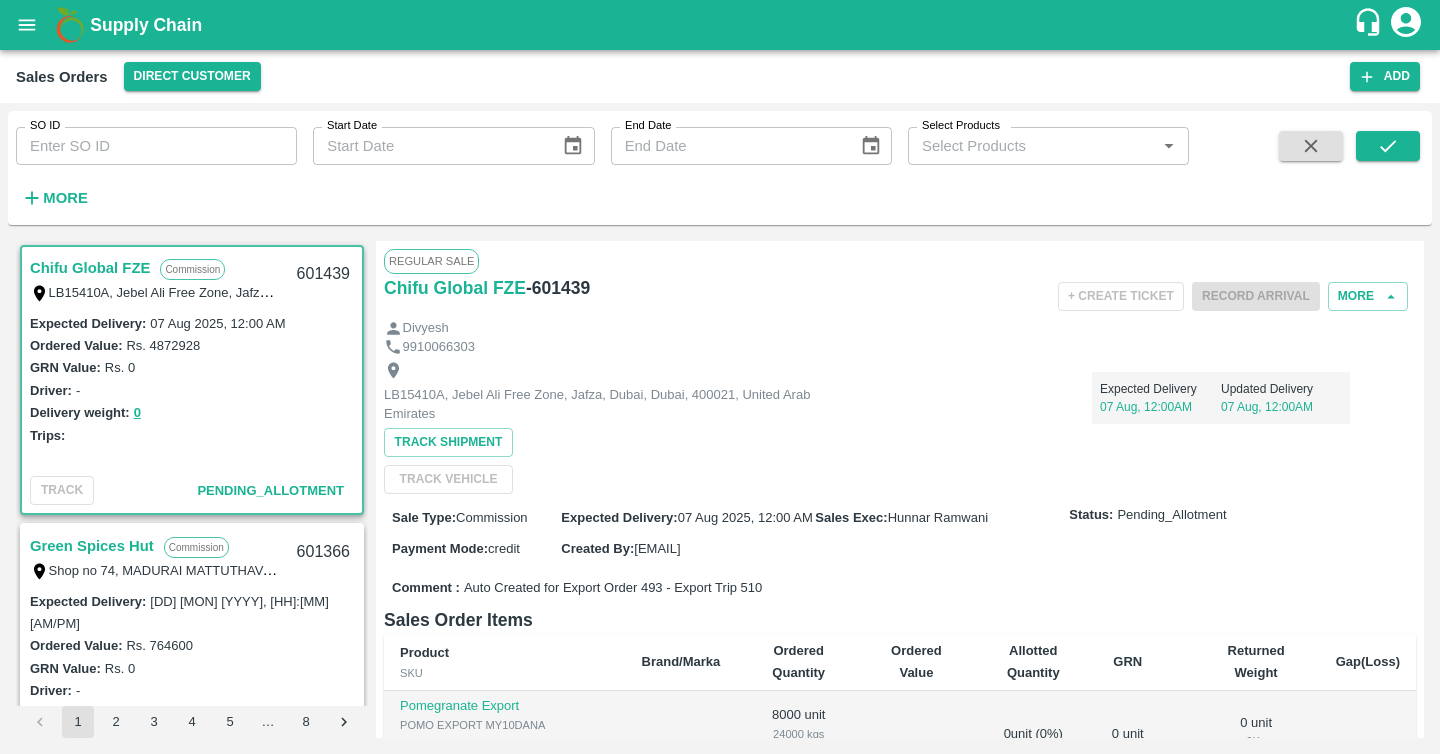 click 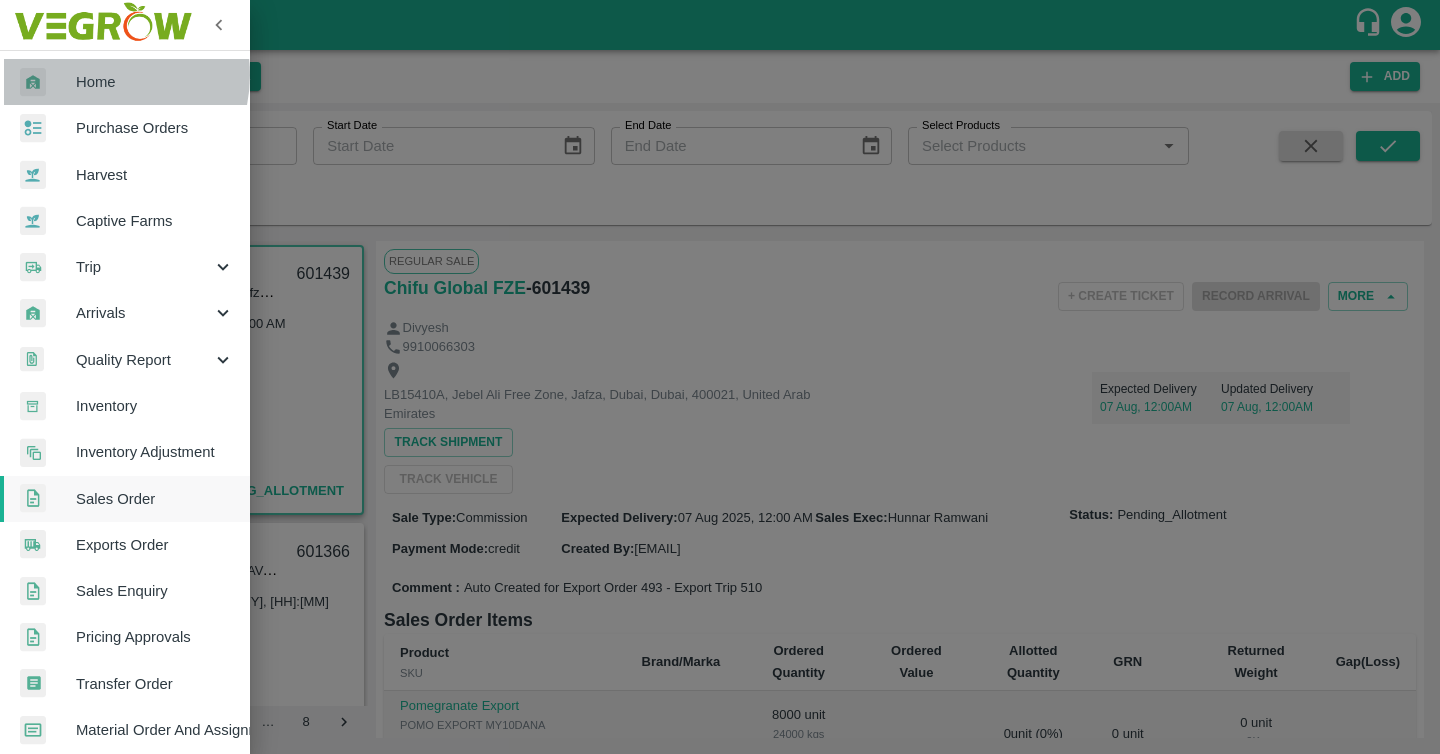 click on "Home" at bounding box center [155, 82] 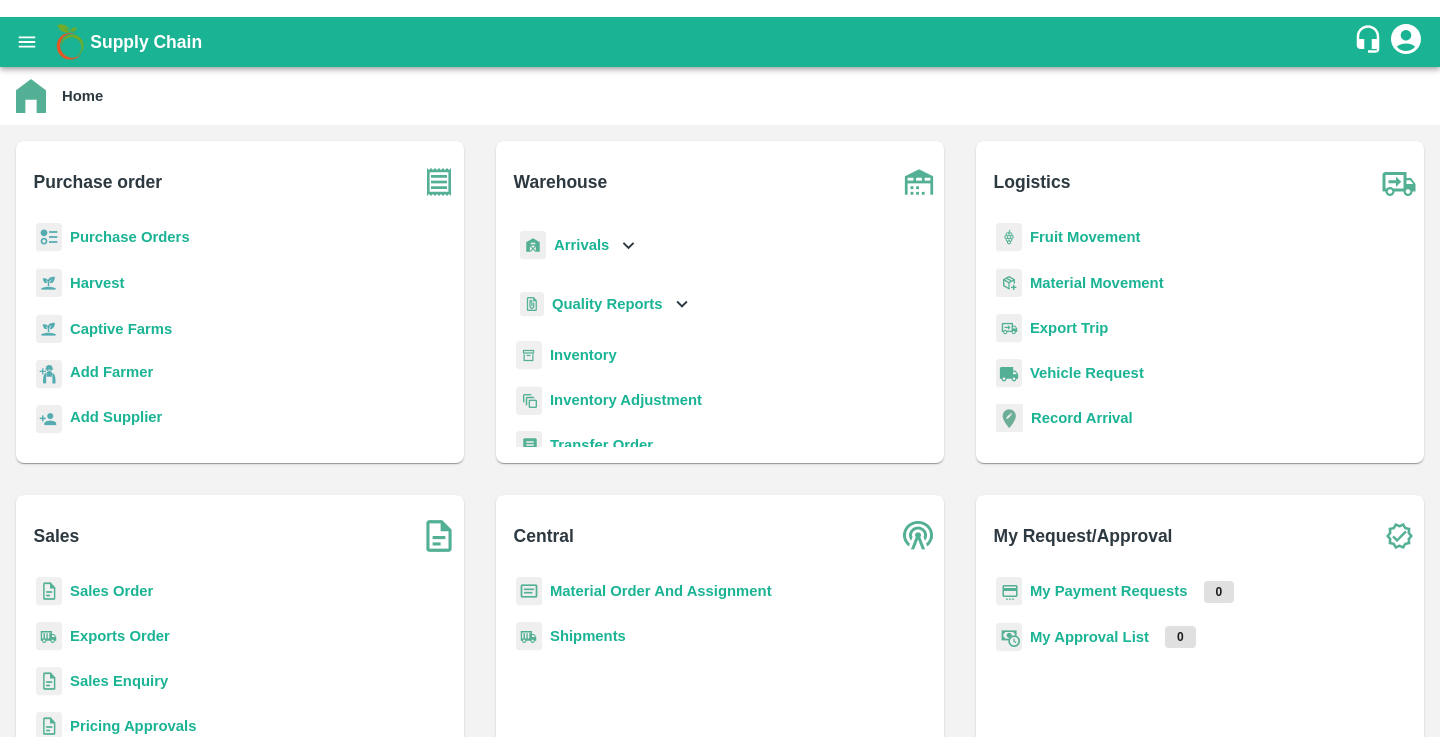 scroll, scrollTop: 0, scrollLeft: 0, axis: both 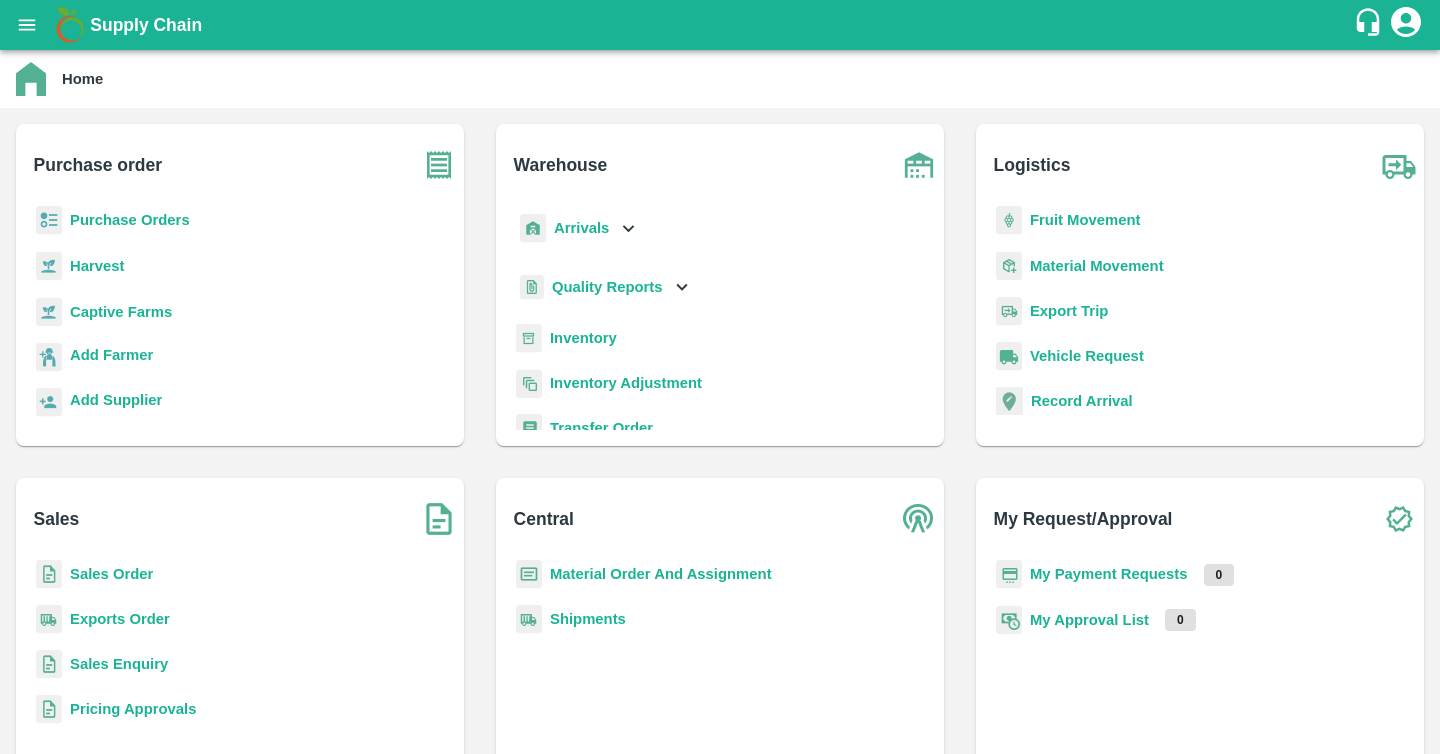 click on "Purchase Orders" at bounding box center [130, 220] 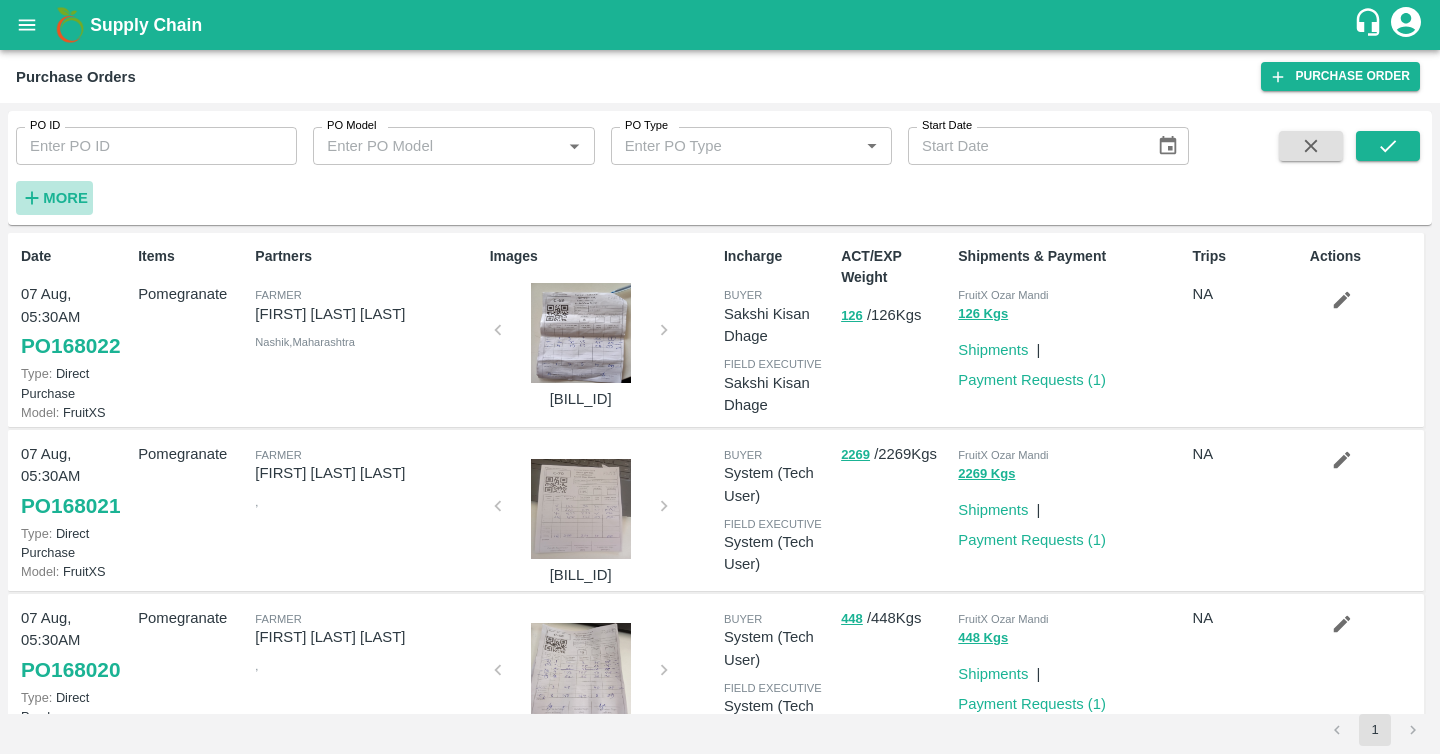 click on "More" at bounding box center (65, 198) 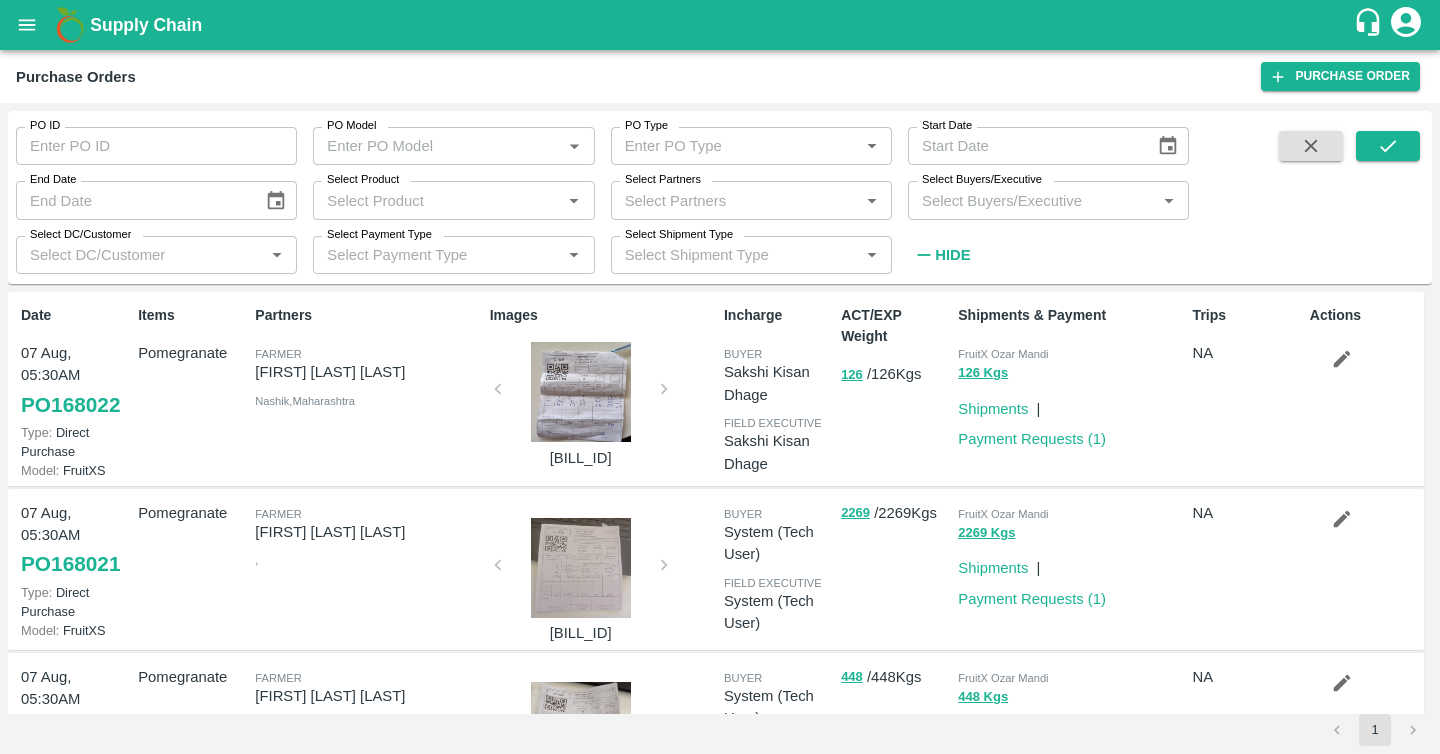 click on "Select Product" at bounding box center [437, 200] 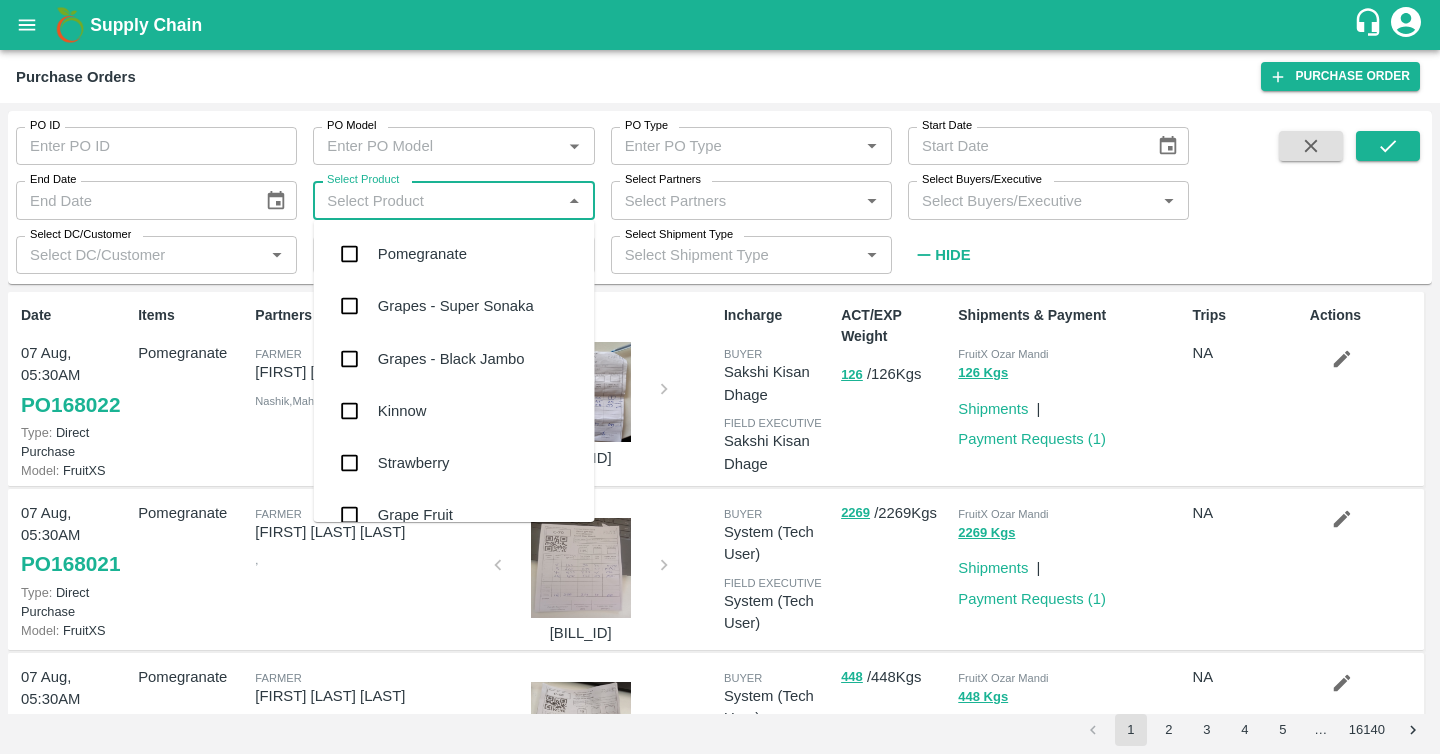 click on "PO Model" at bounding box center [437, 146] 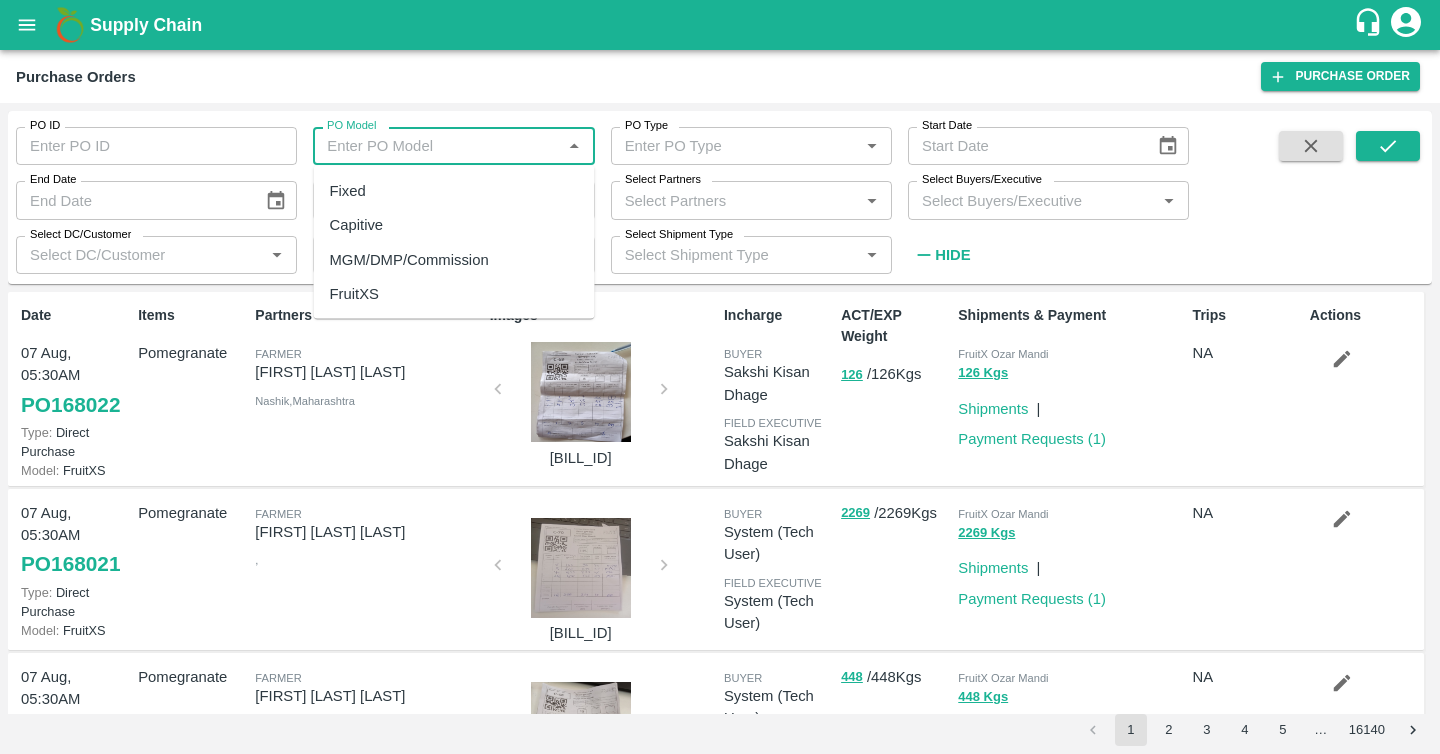 click on "MGM/DMP/Commission" at bounding box center (454, 259) 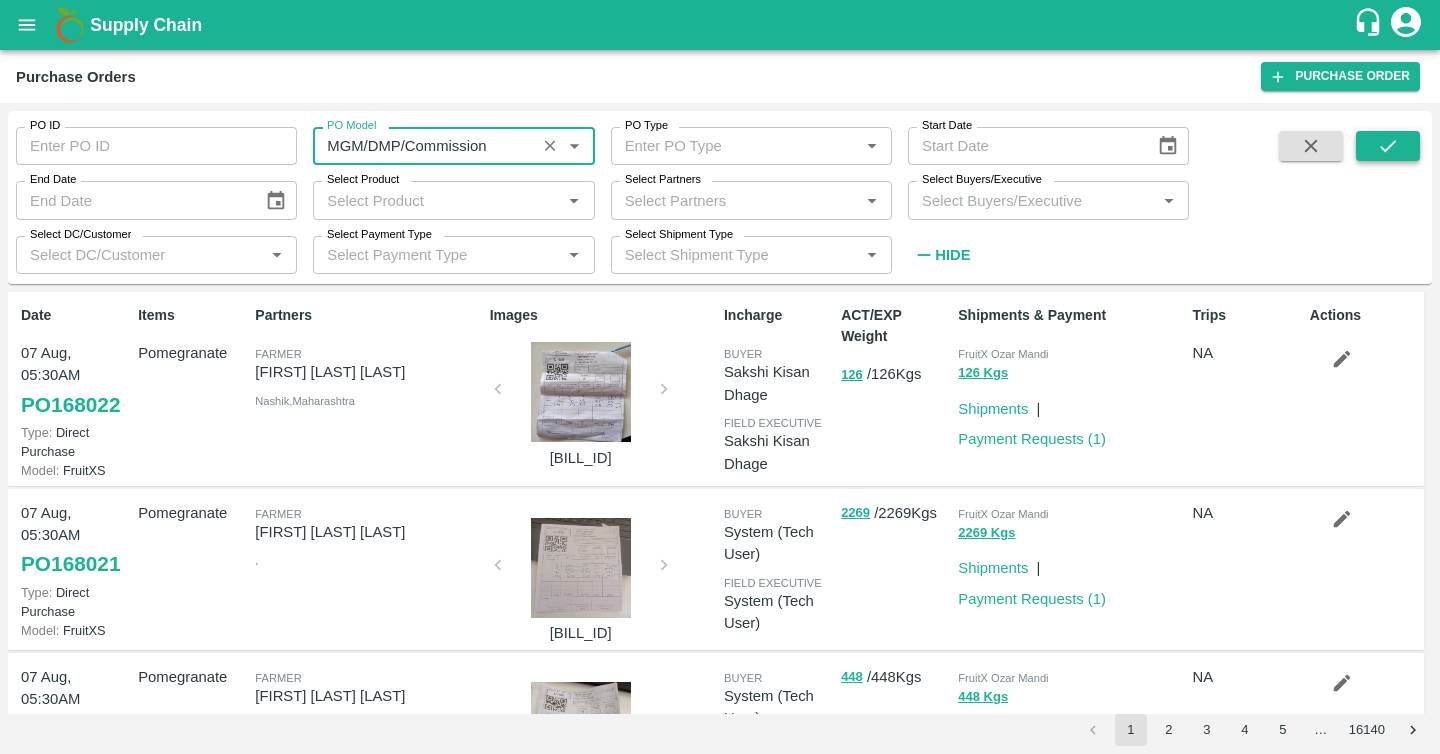 click 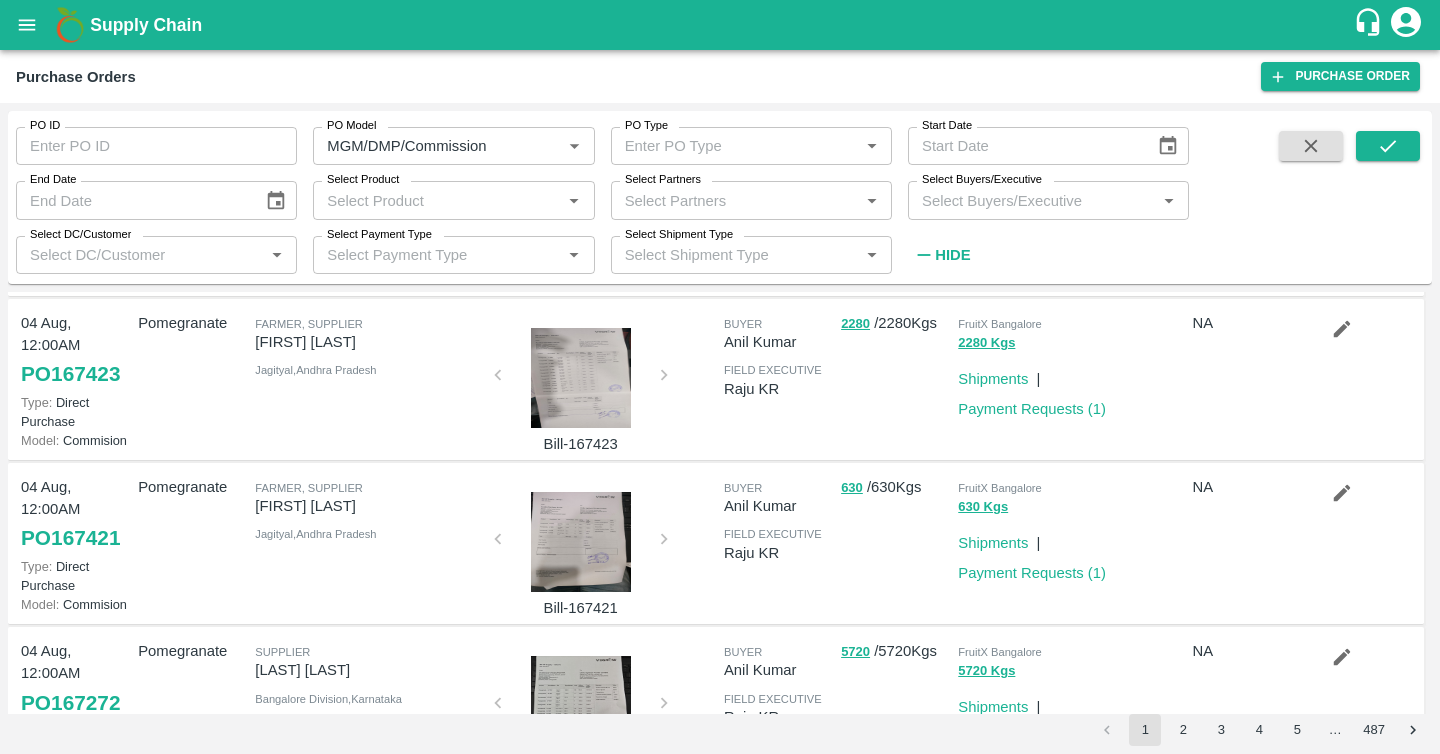 scroll, scrollTop: 1144, scrollLeft: 0, axis: vertical 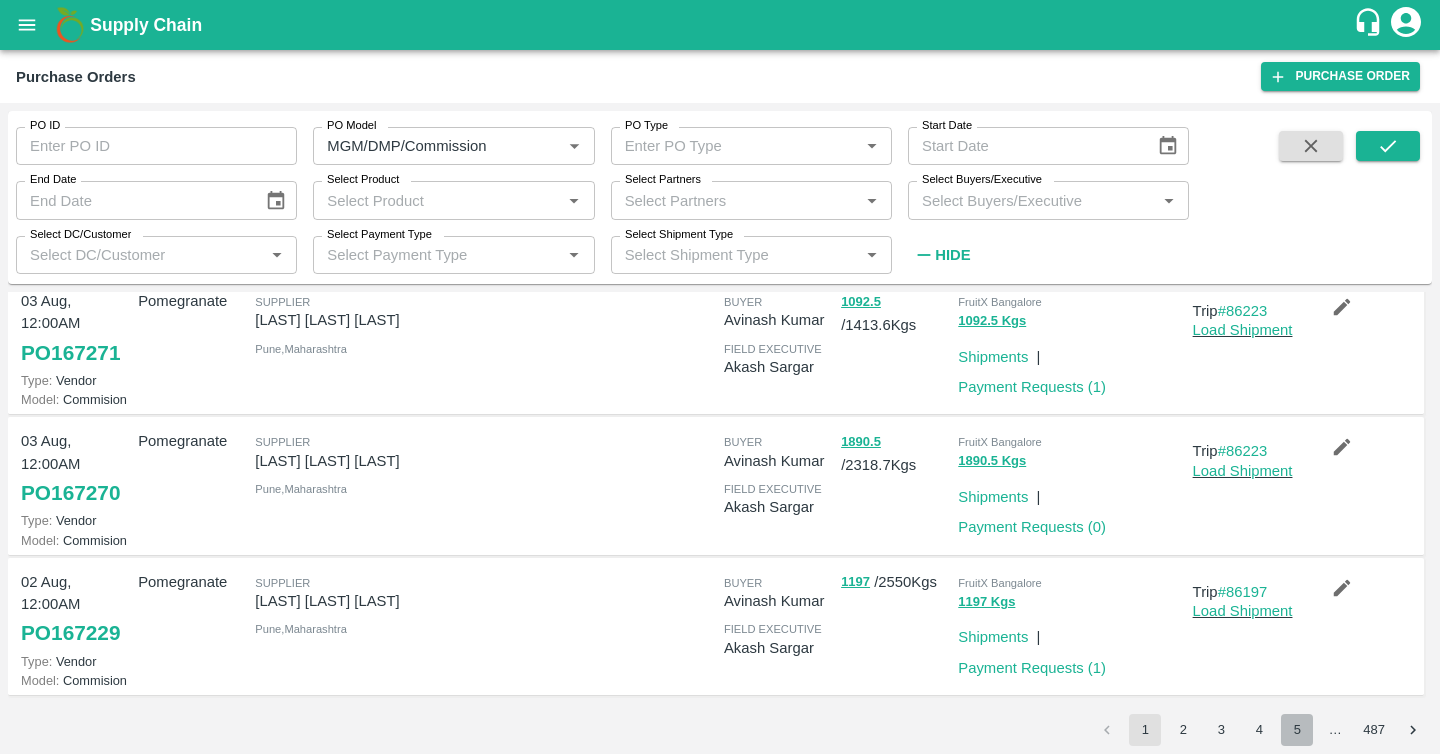 click on "5" at bounding box center [1297, 730] 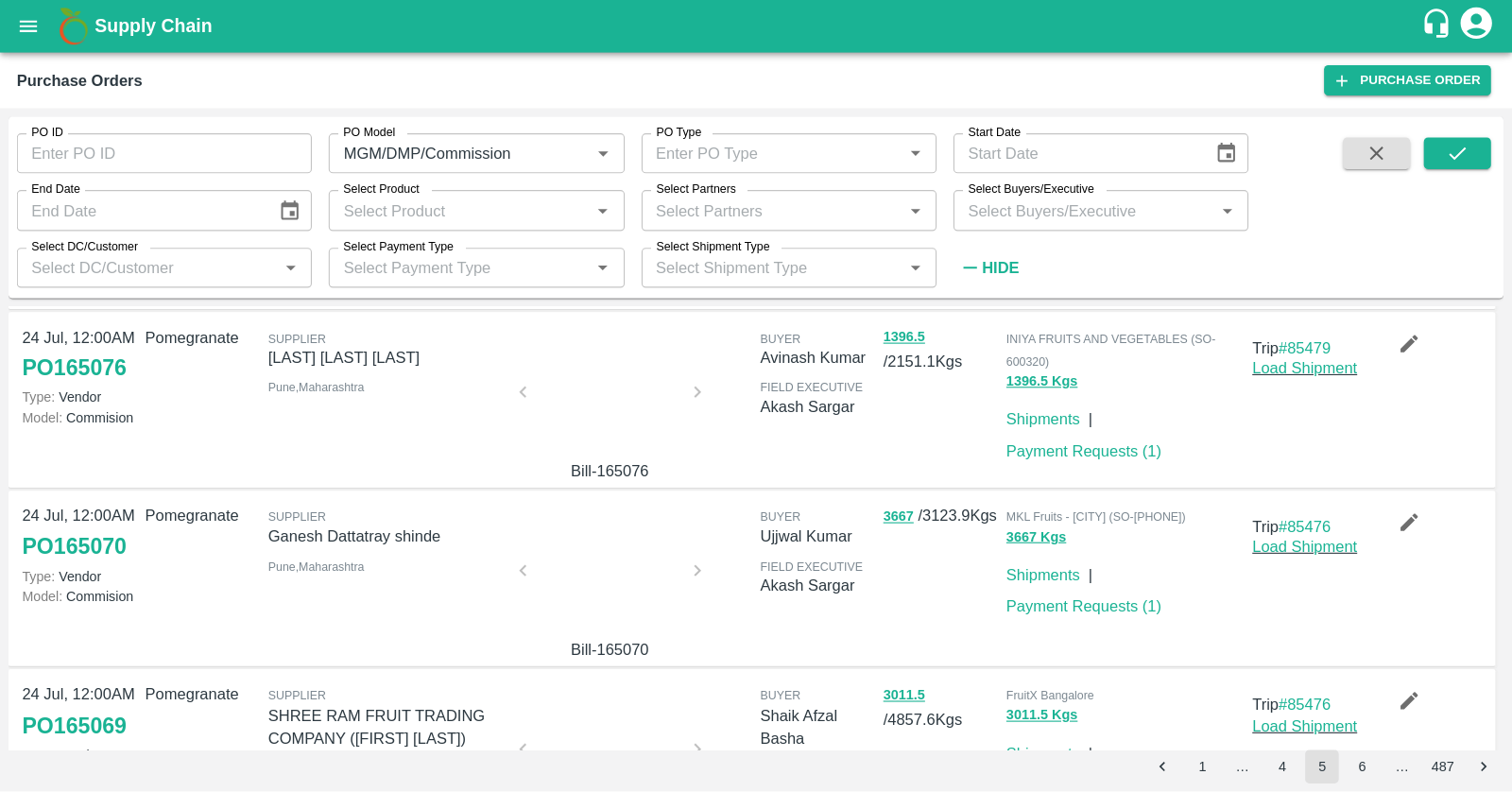 scroll, scrollTop: 1209, scrollLeft: 0, axis: vertical 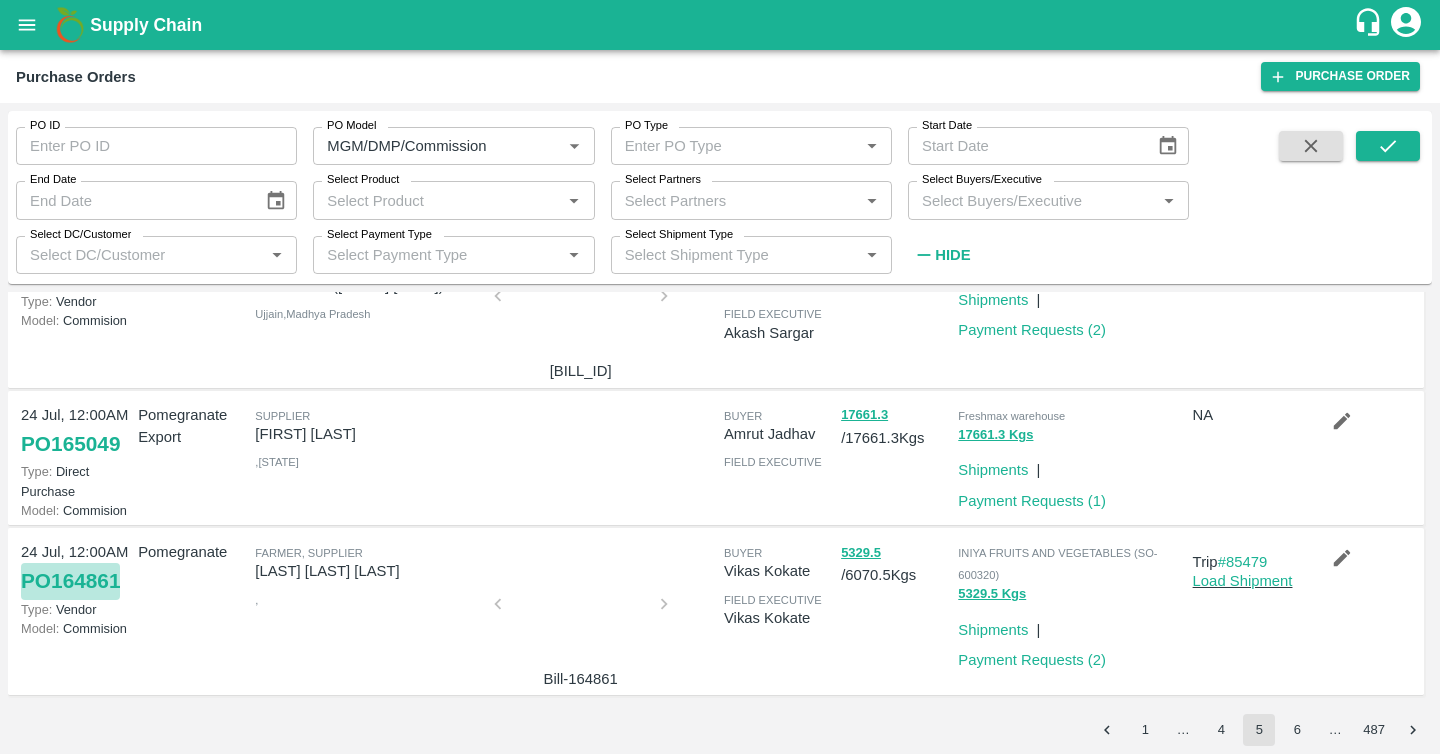 click on "PO  164861" at bounding box center [70, 581] 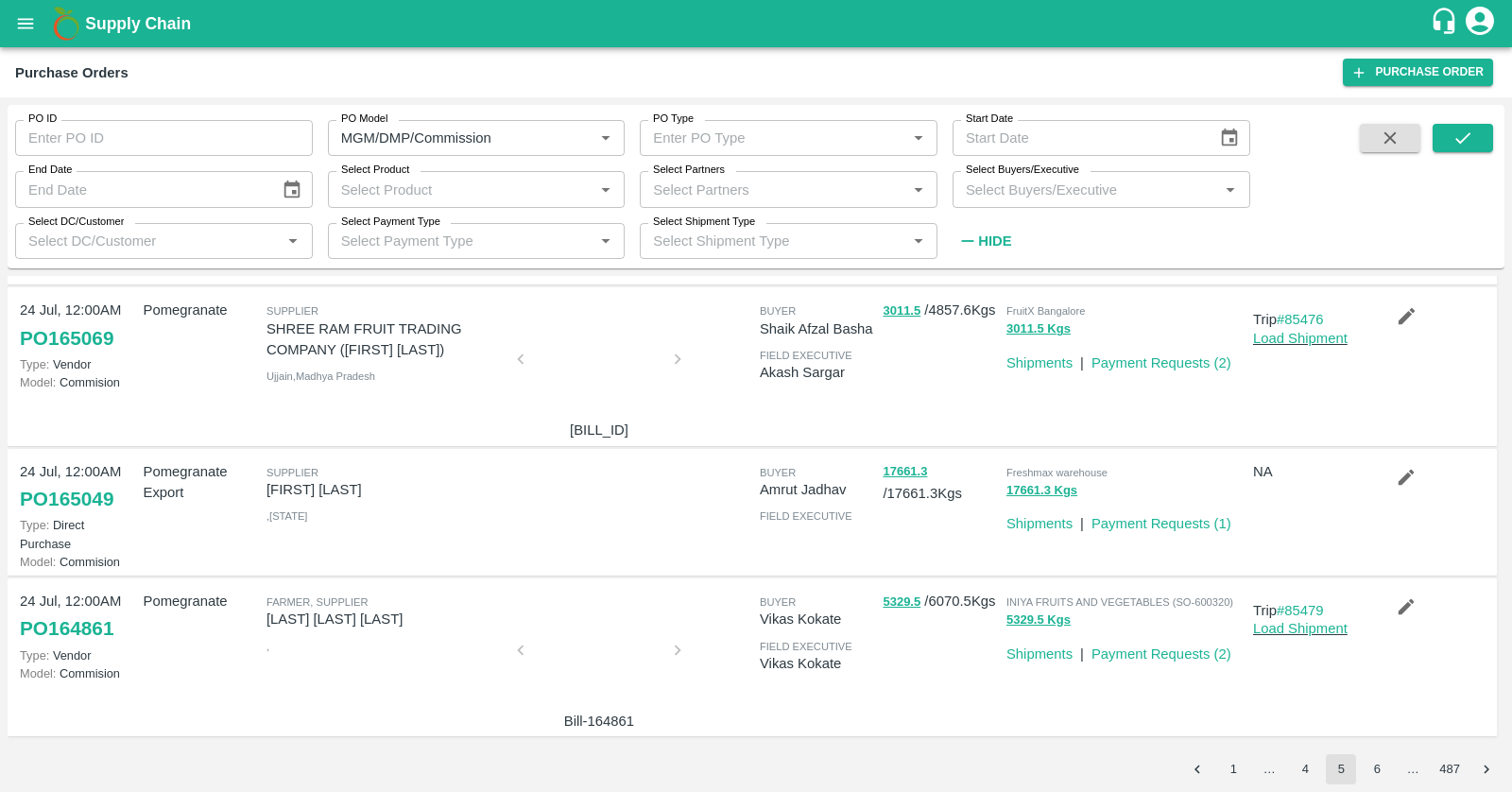 scroll, scrollTop: 1125, scrollLeft: 0, axis: vertical 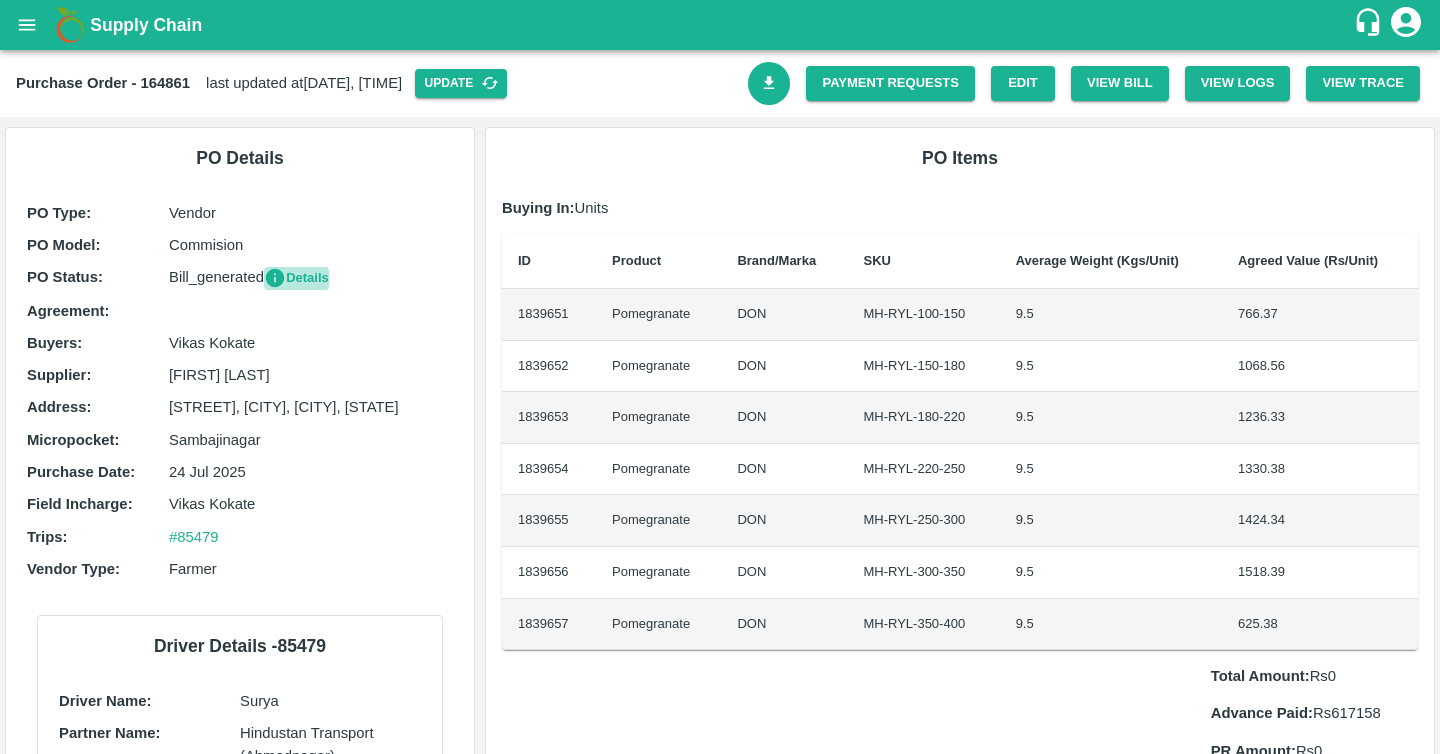 click on "Details" at bounding box center [296, 278] 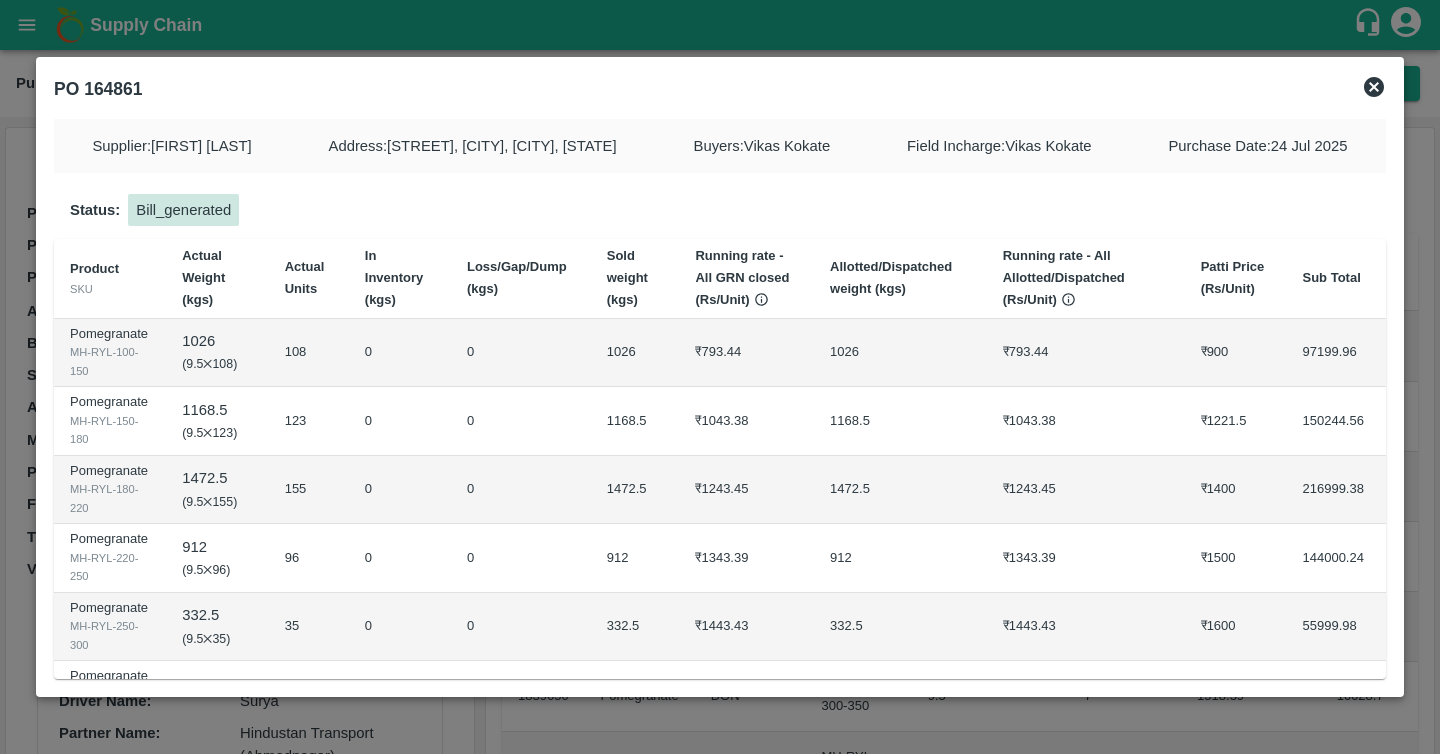 click 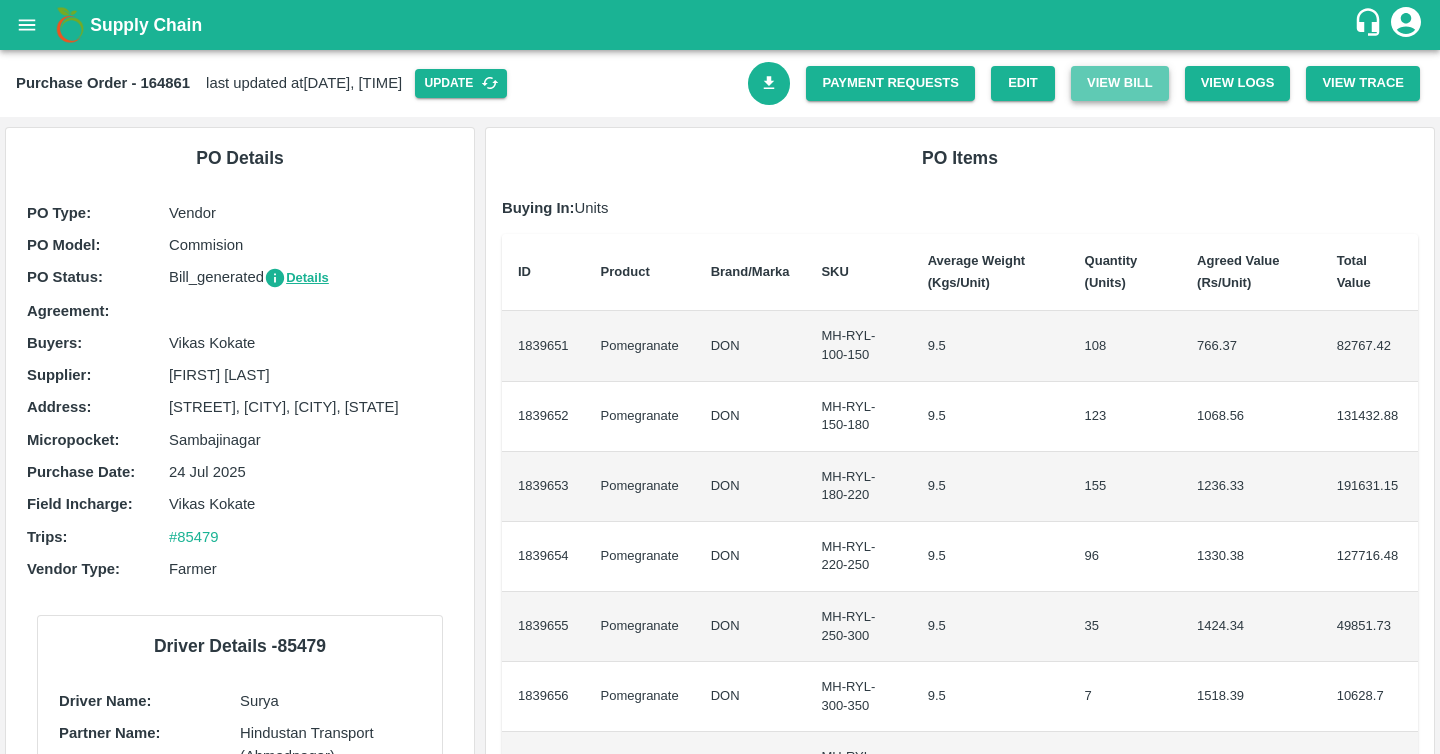 click on "View Bill" at bounding box center (1120, 83) 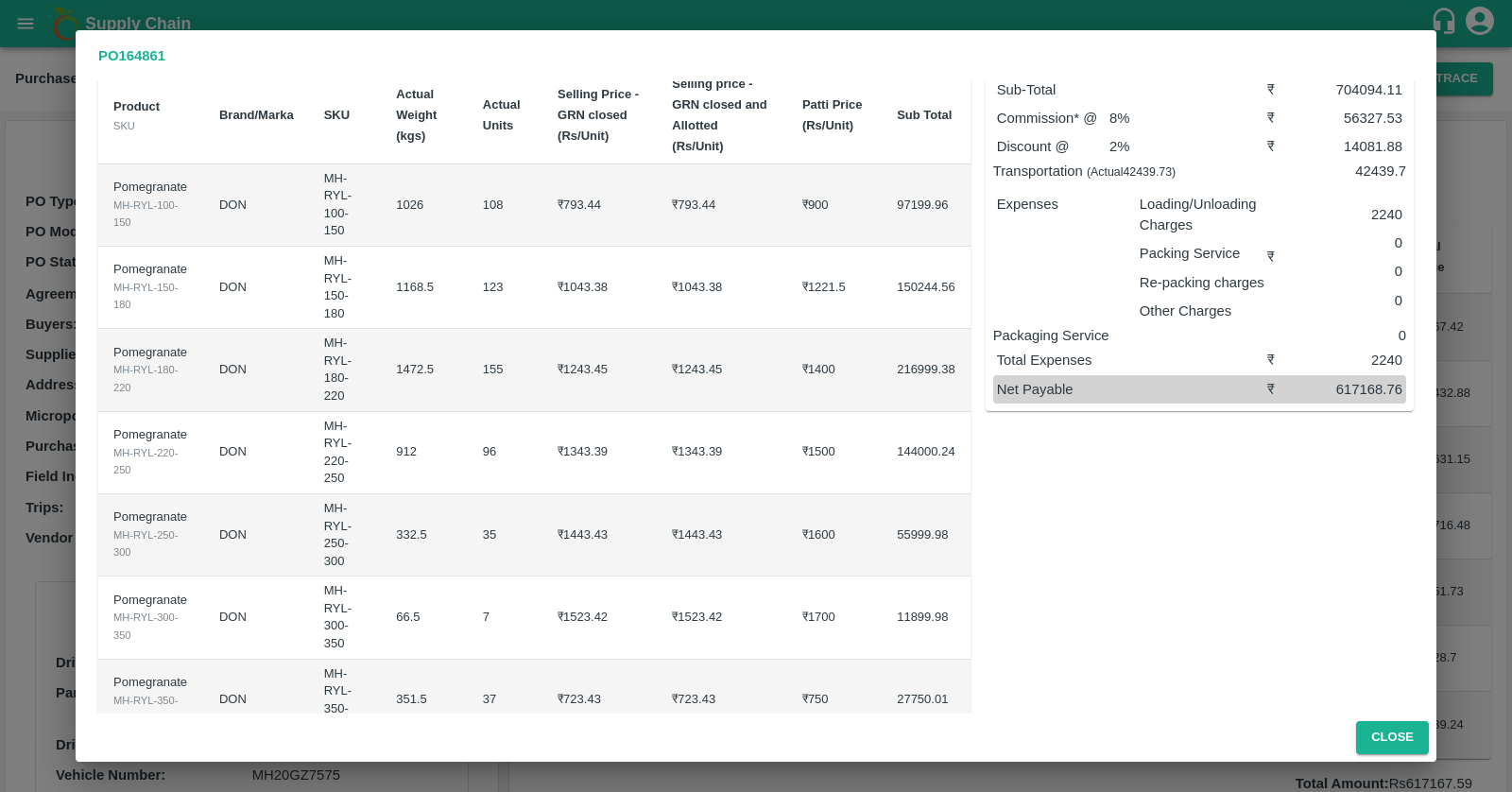 scroll, scrollTop: 0, scrollLeft: 0, axis: both 